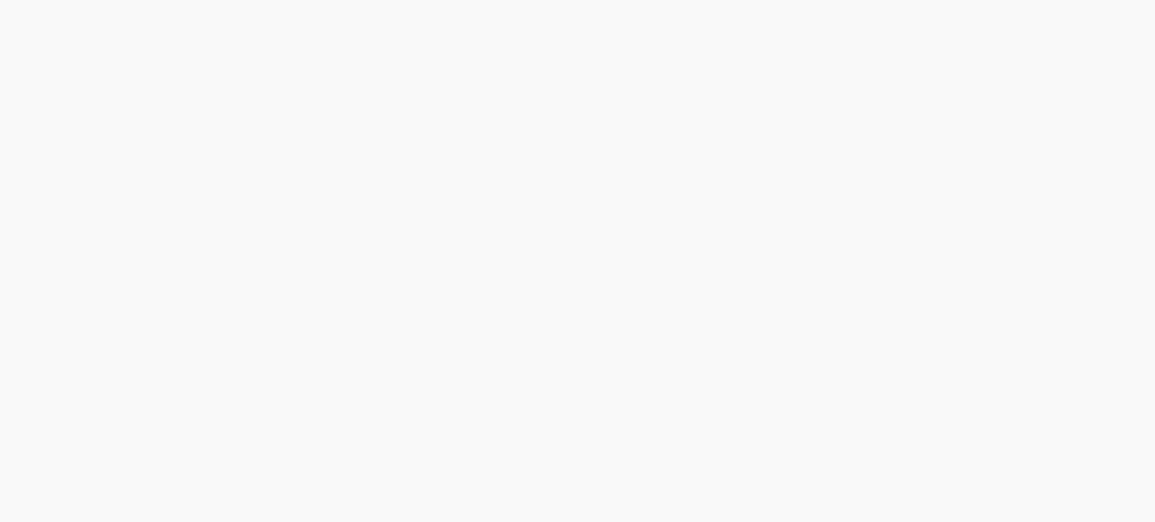 scroll, scrollTop: 0, scrollLeft: 0, axis: both 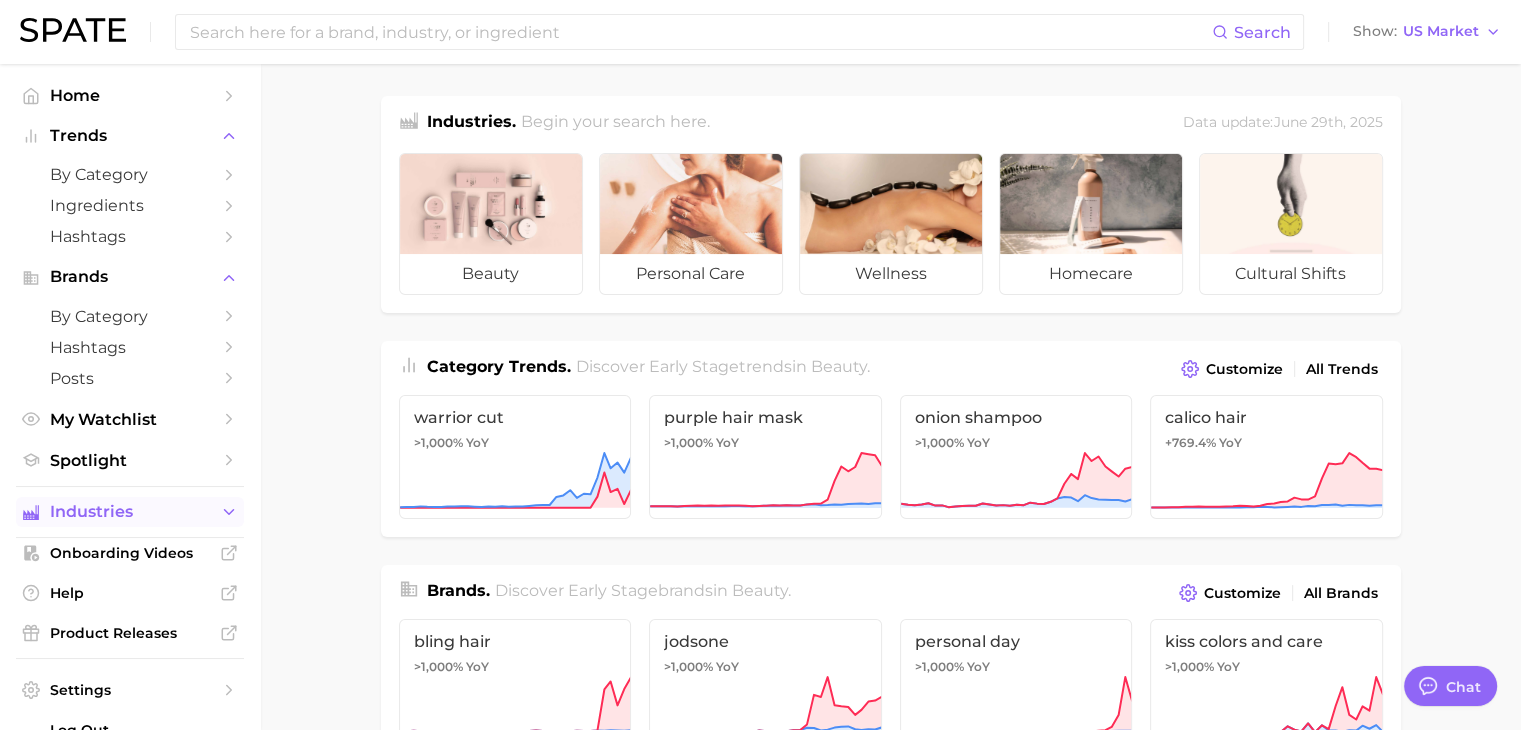 click on "Industries" at bounding box center [130, 512] 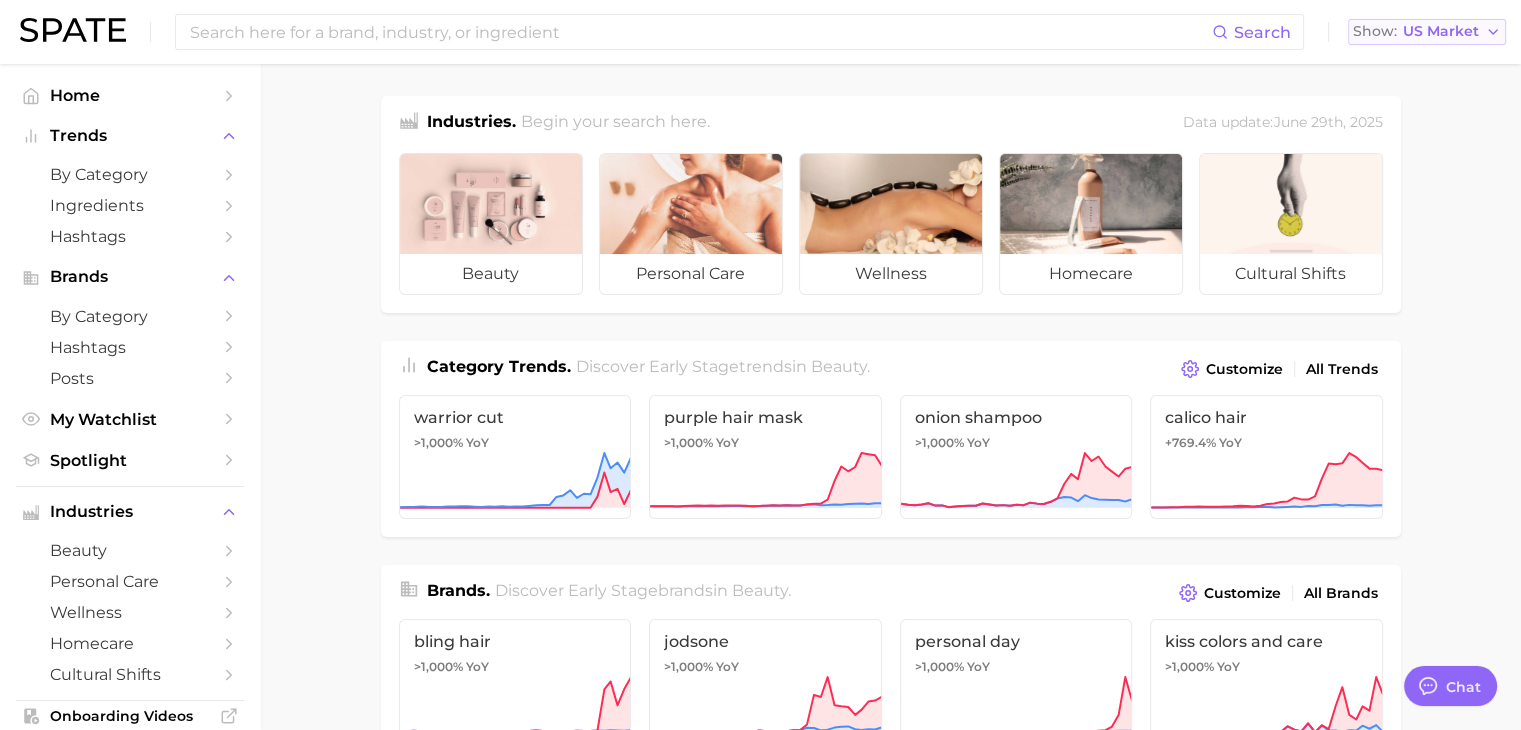click on "Show US Market" at bounding box center (1427, 32) 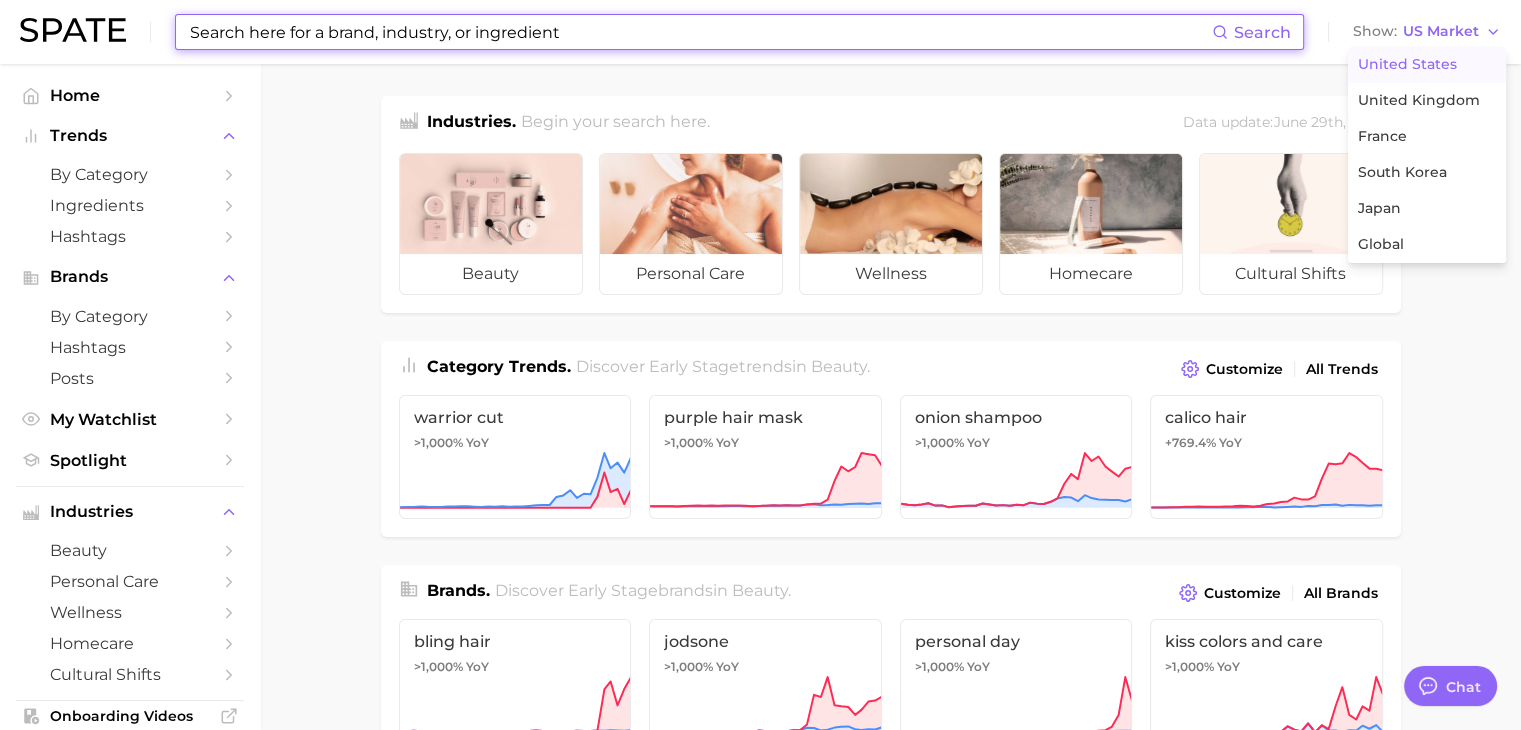 click at bounding box center [700, 32] 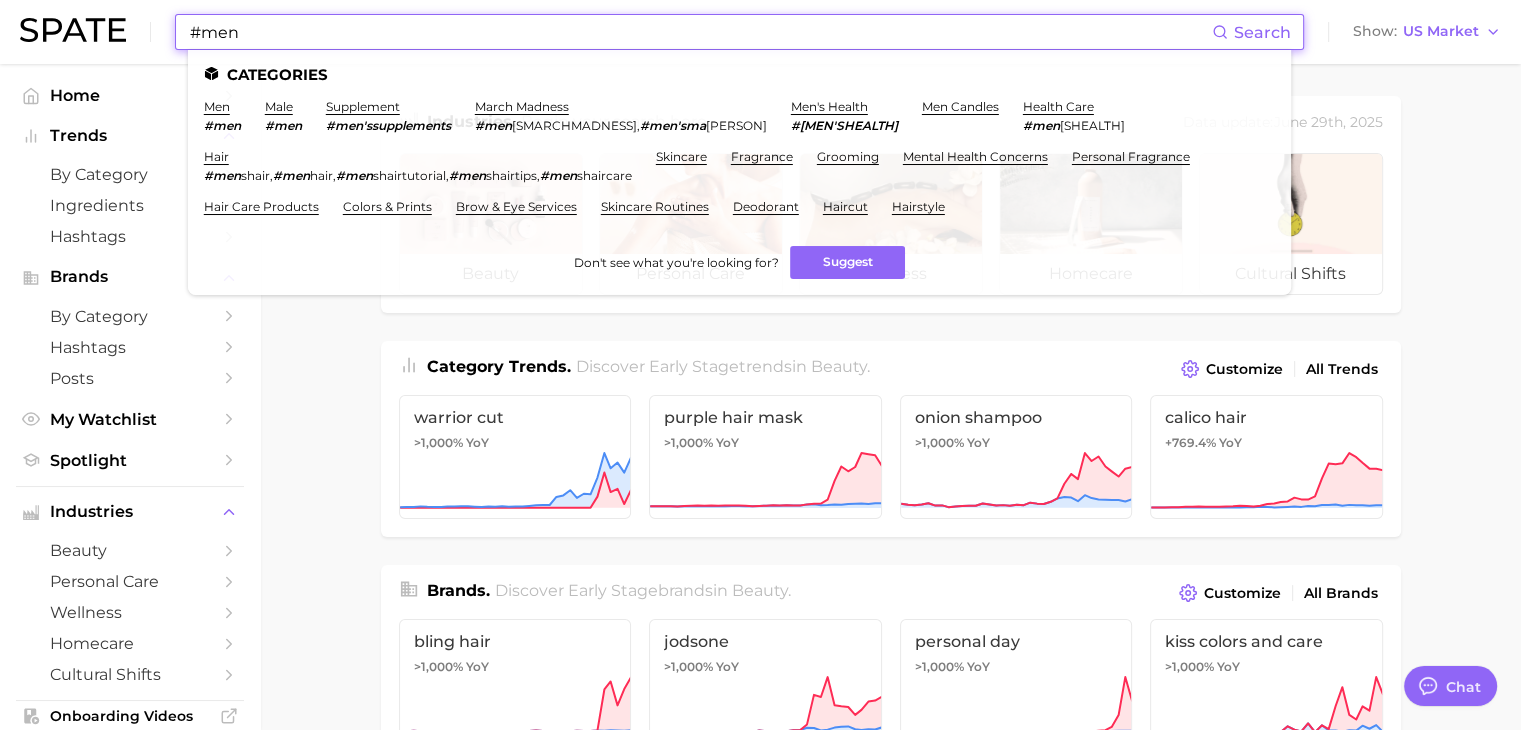 type on "#men" 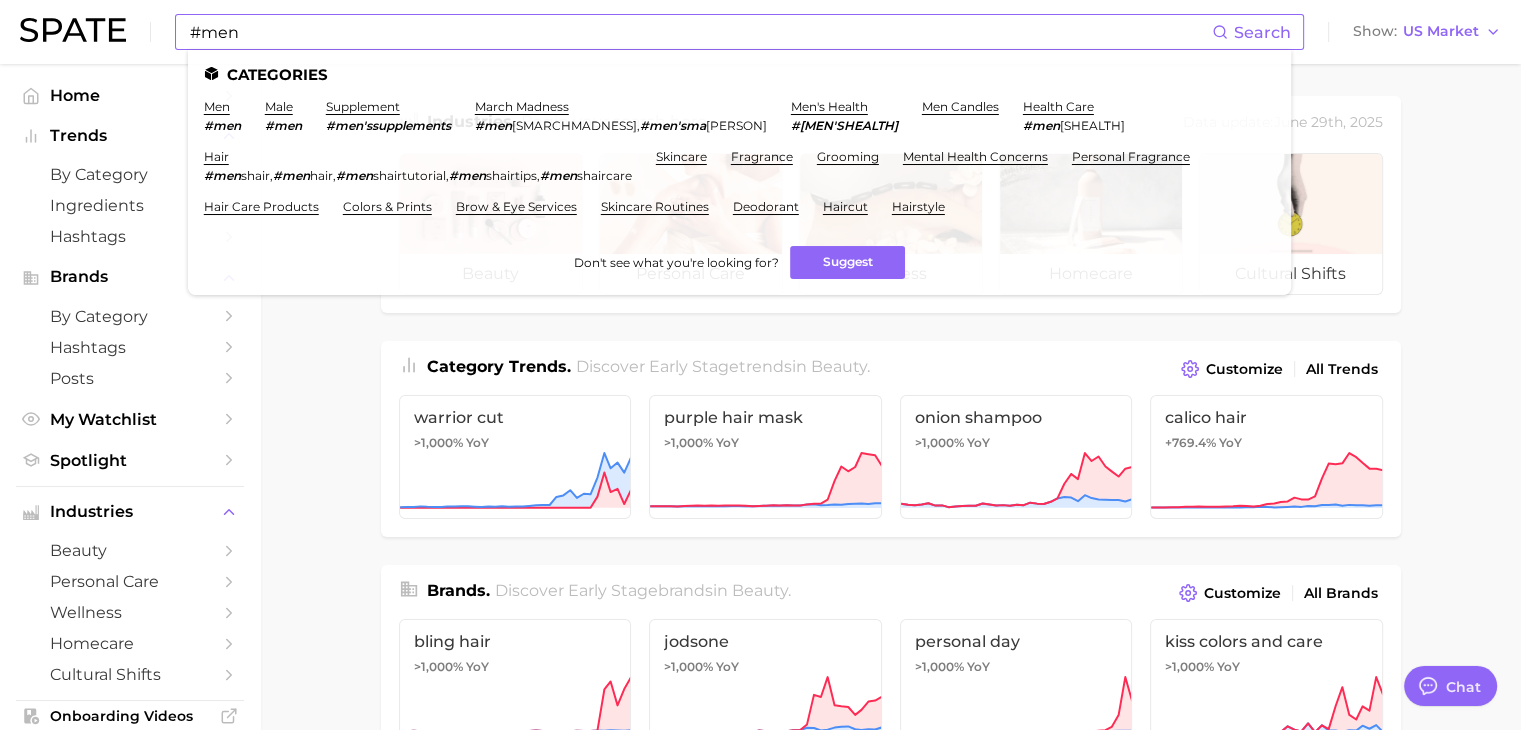click on "#men" at bounding box center [222, 125] 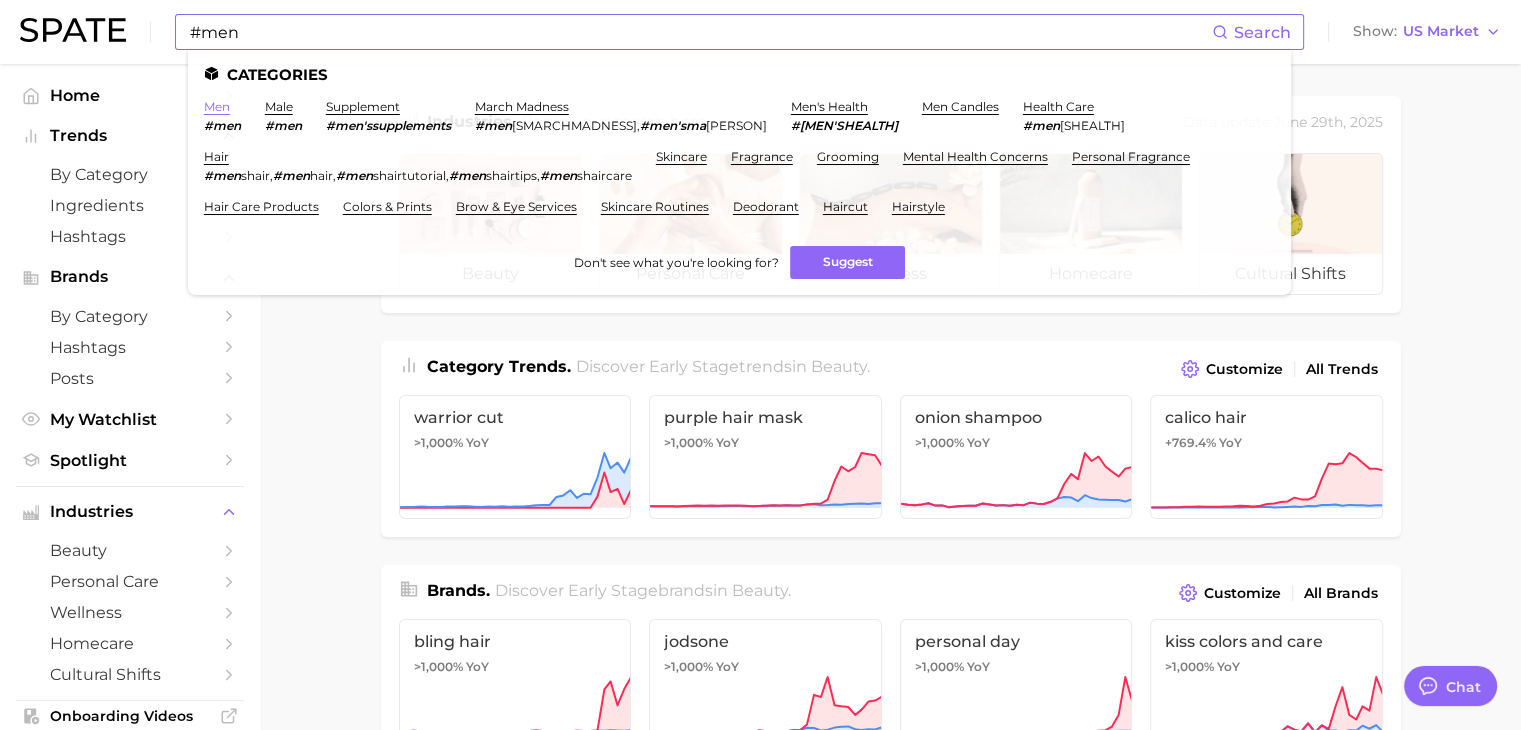 click on "men" at bounding box center (217, 106) 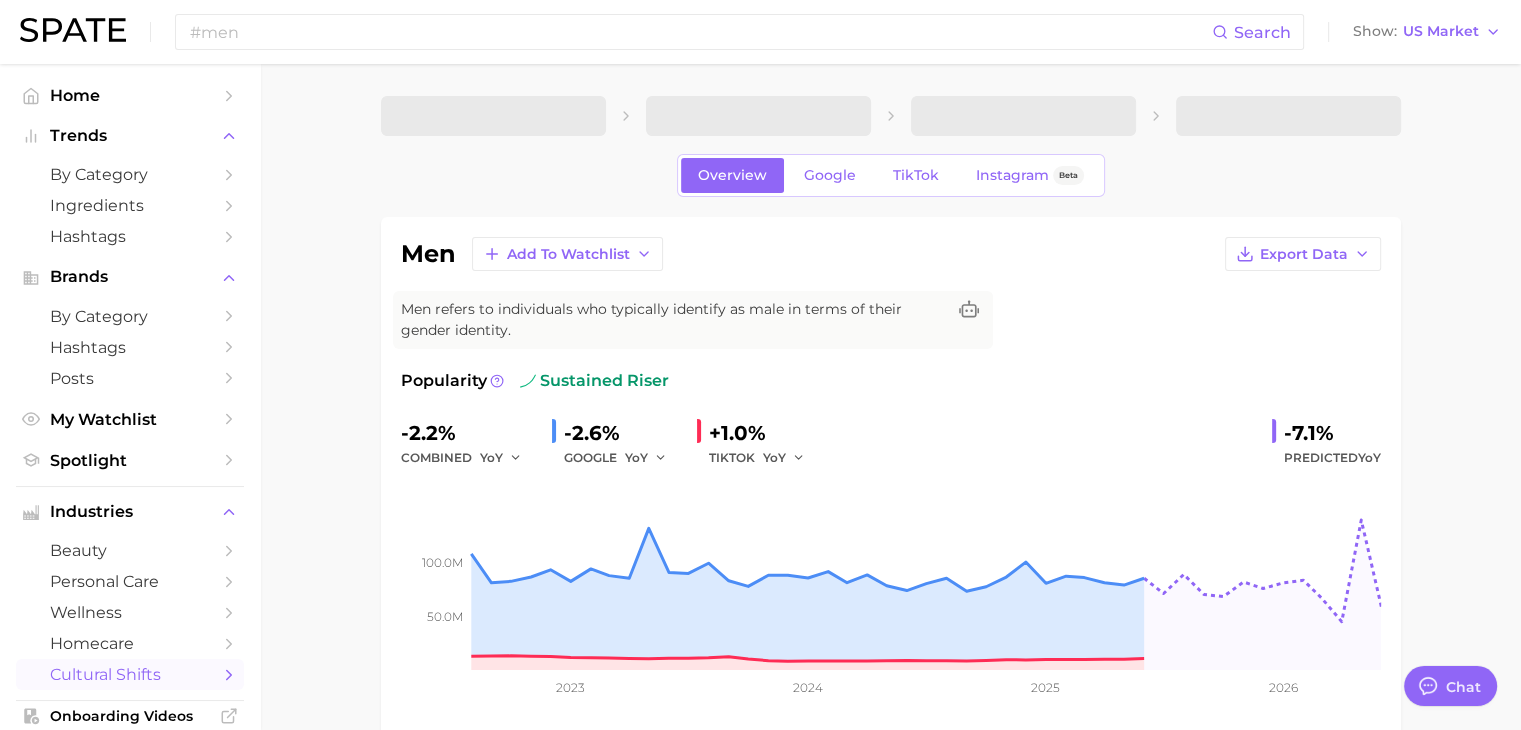 type on "x" 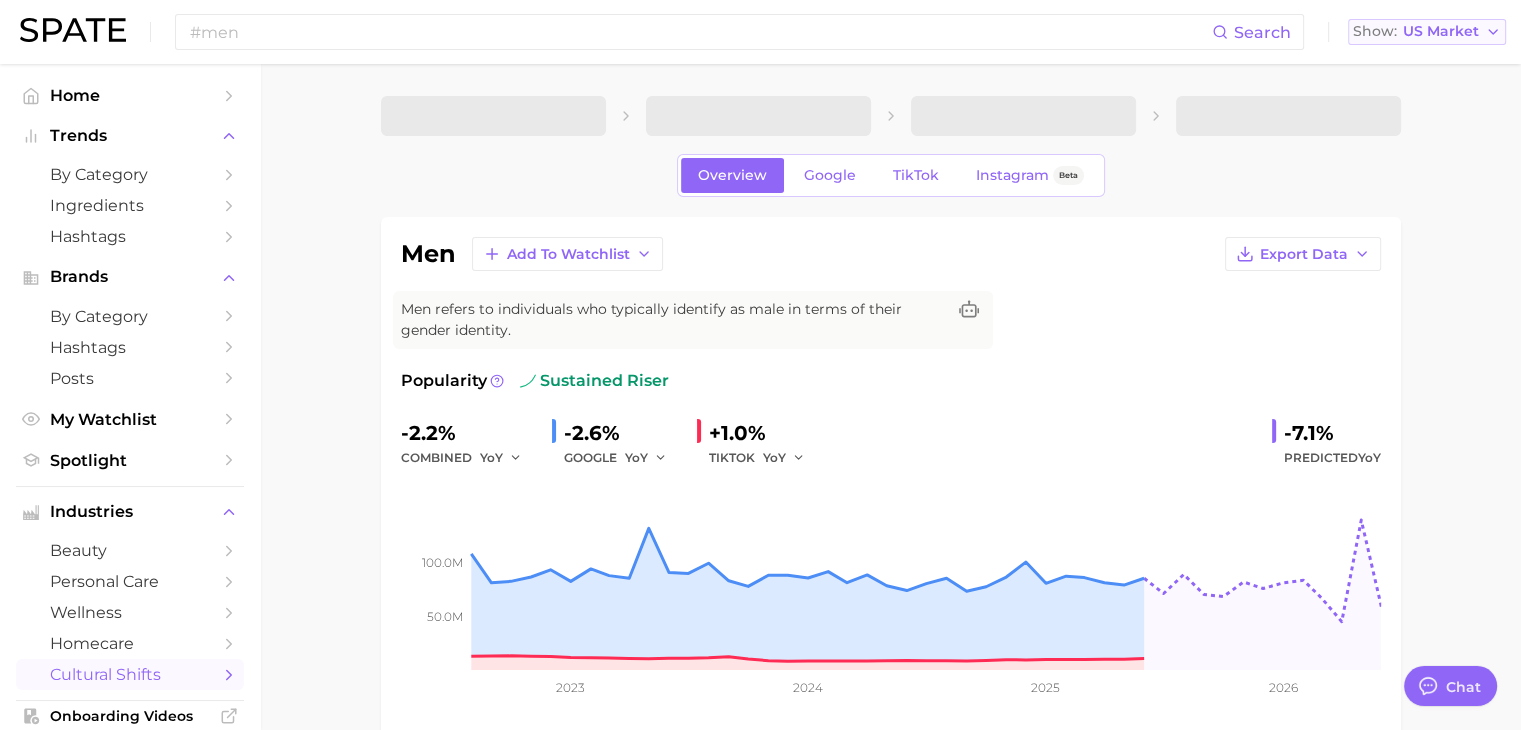 click on "Show US Market" at bounding box center [1427, 32] 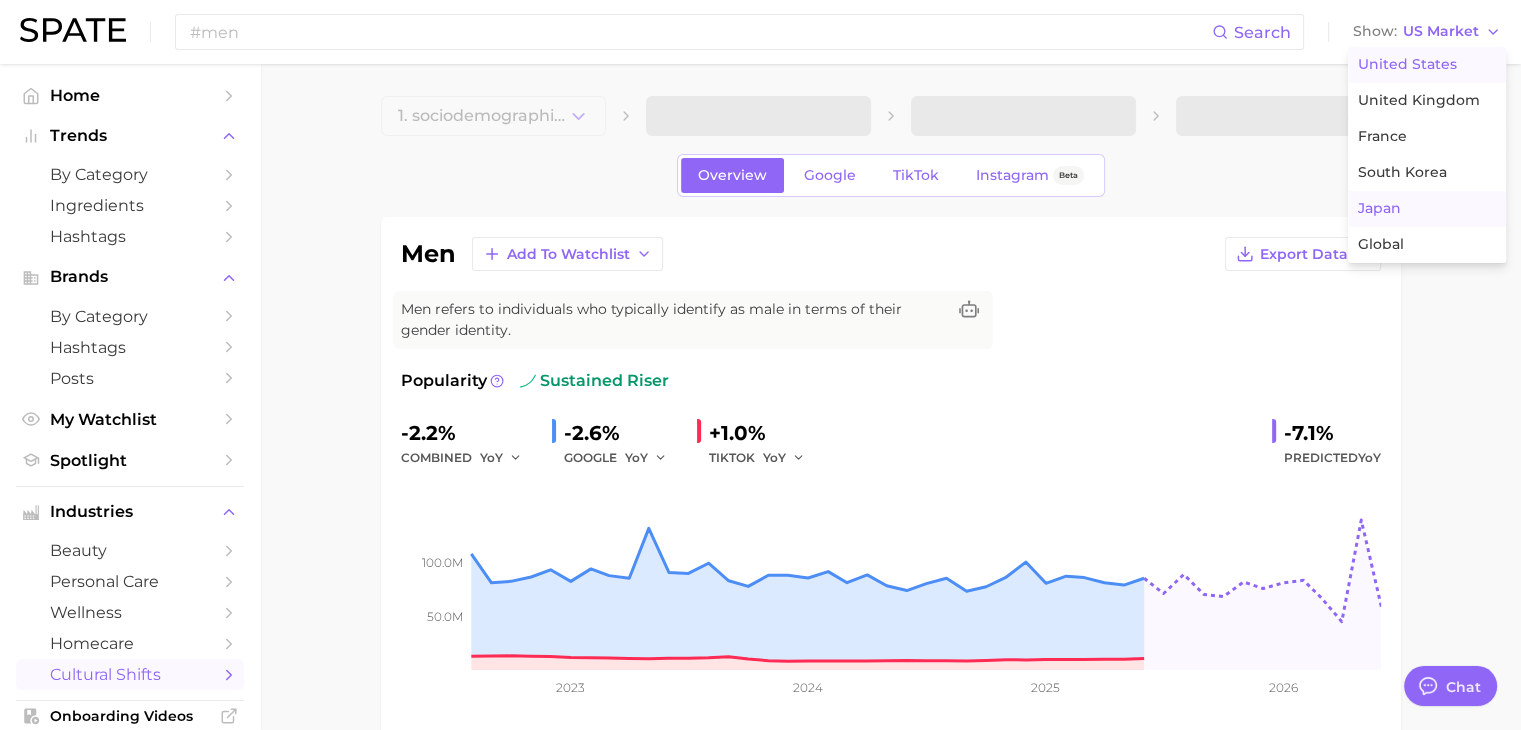 click on "Japan" at bounding box center [1427, 209] 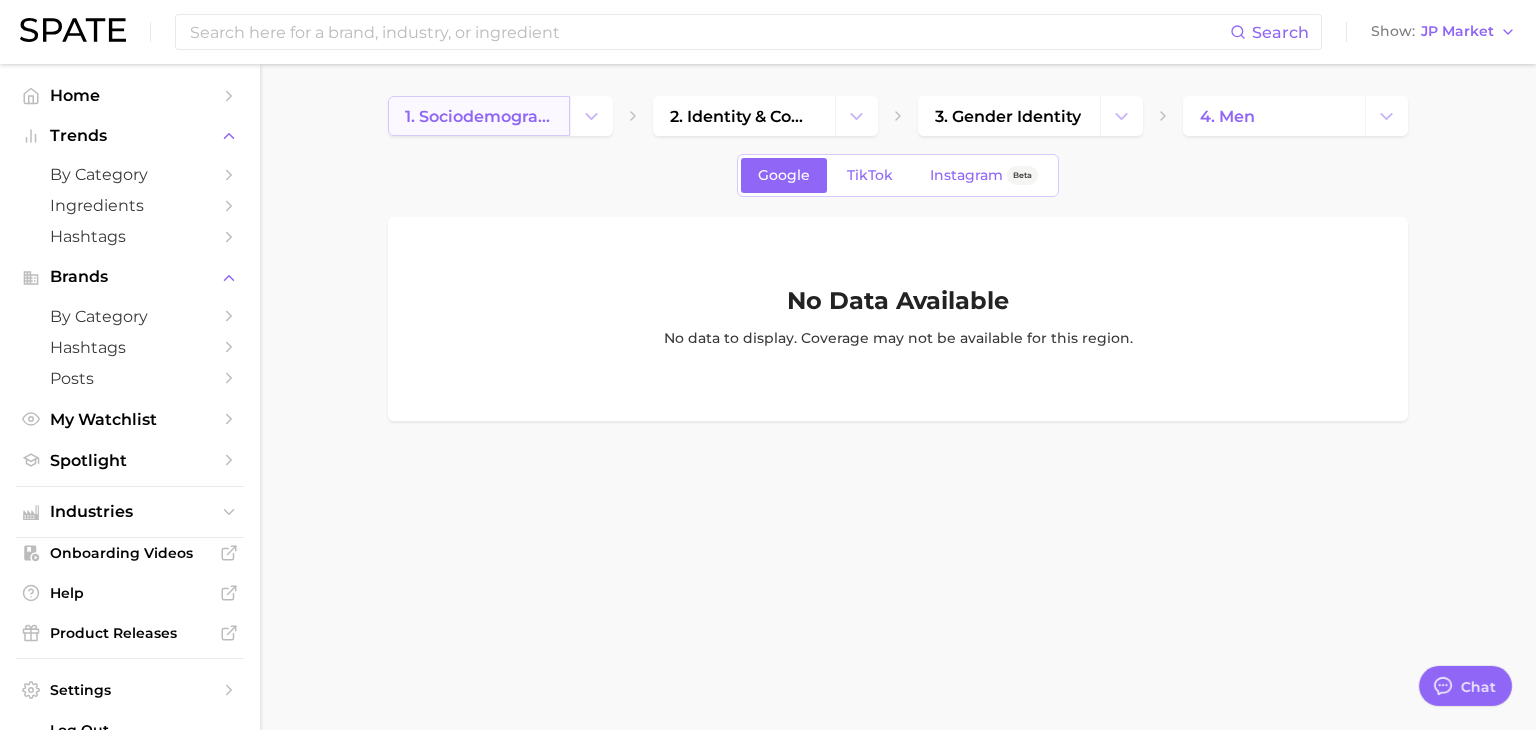 click on "1. sociodemographic insights" at bounding box center [479, 116] 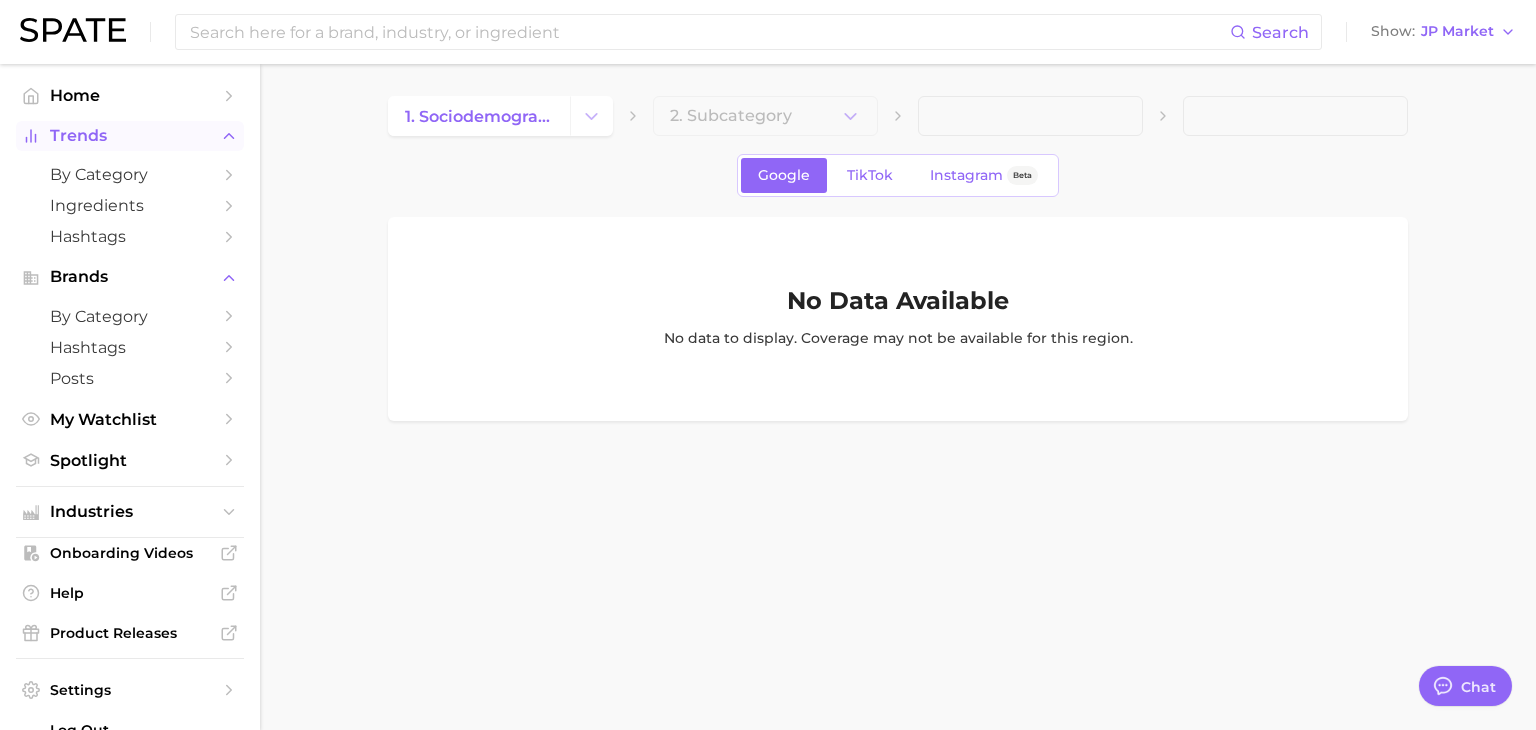 click on "Trends" at bounding box center [130, 136] 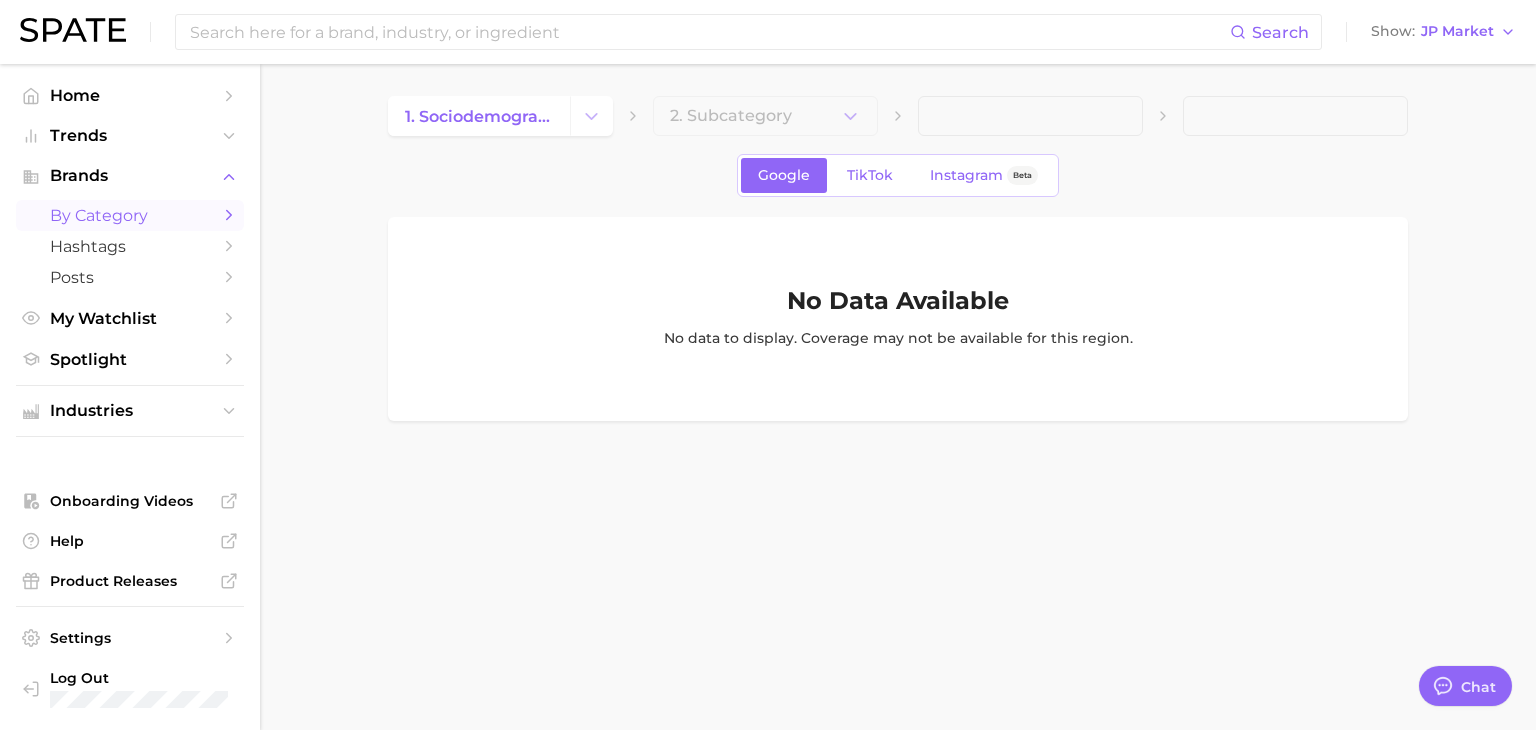 click on "by Category" at bounding box center [130, 215] 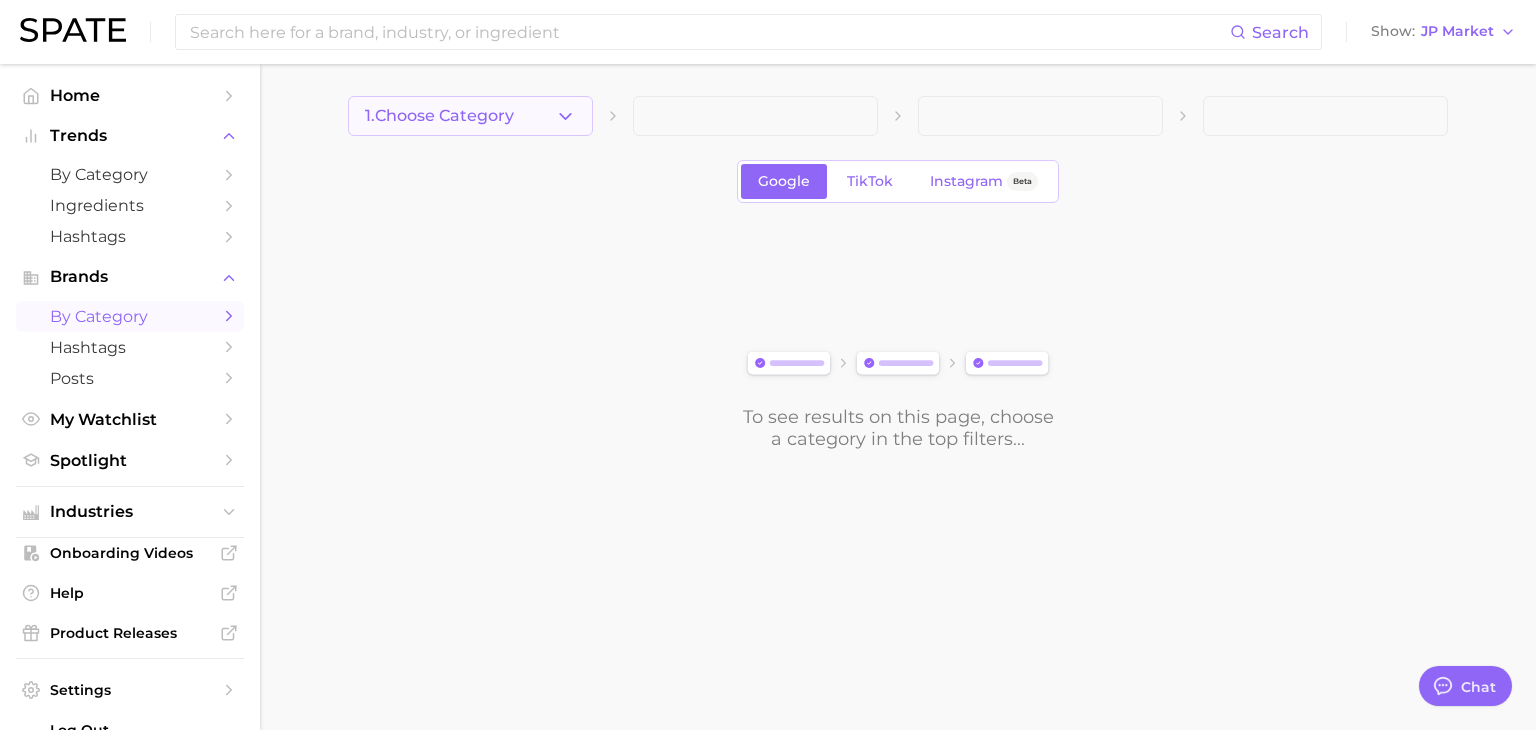 click on "1.  Choose Category" at bounding box center (470, 116) 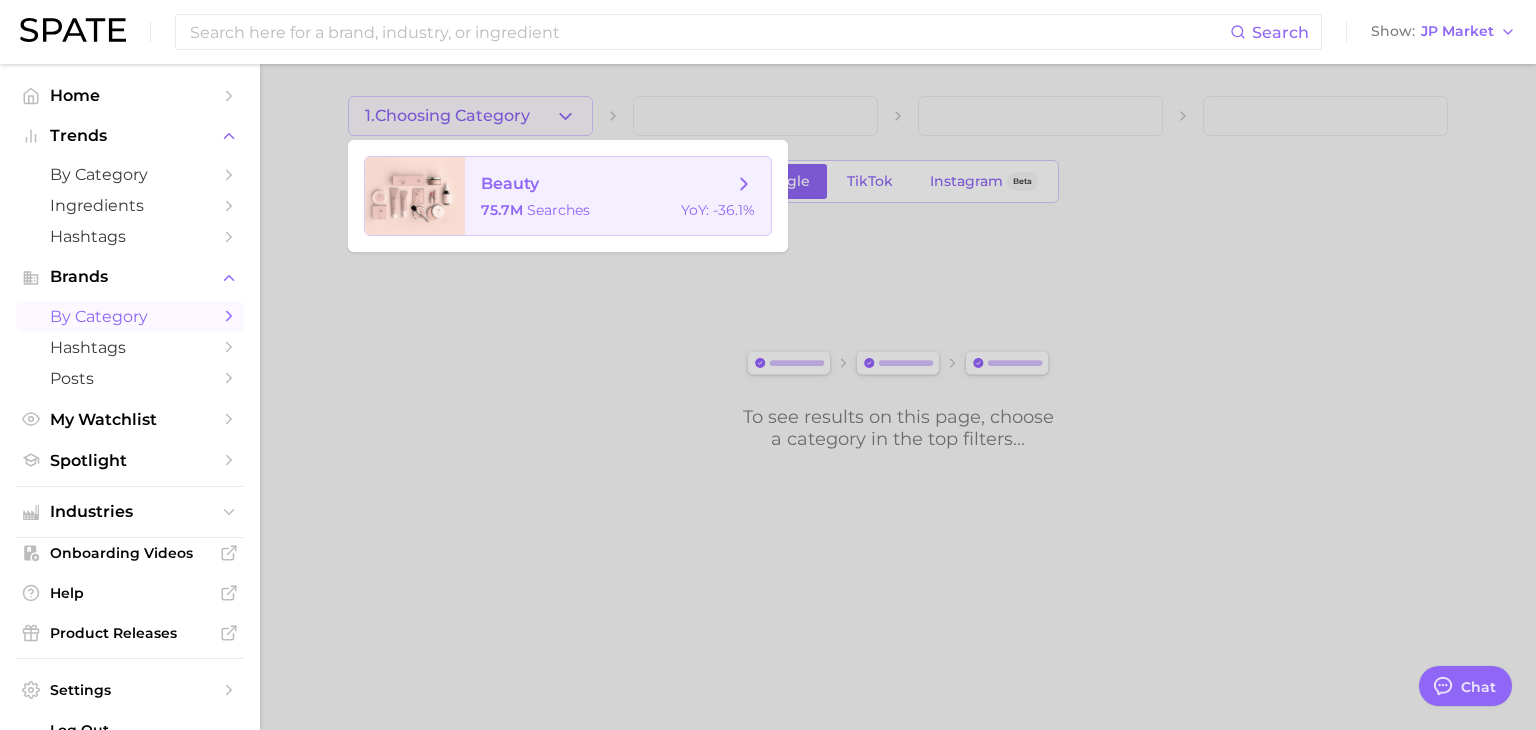 click on "beauty [NUMBER]m   searches YoY :   [PERCENT]%" at bounding box center (618, 196) 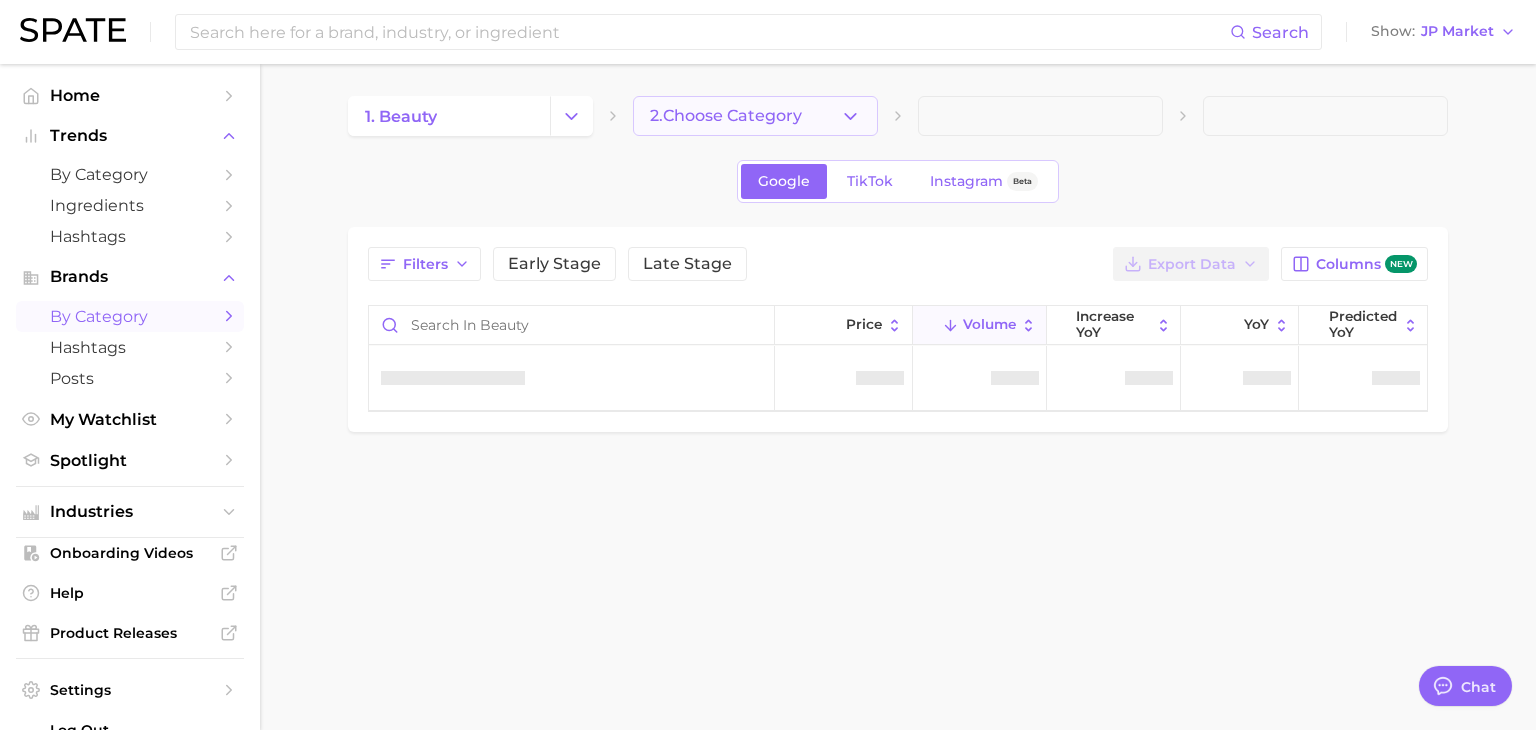 click on "2.  Choose Category" at bounding box center [755, 116] 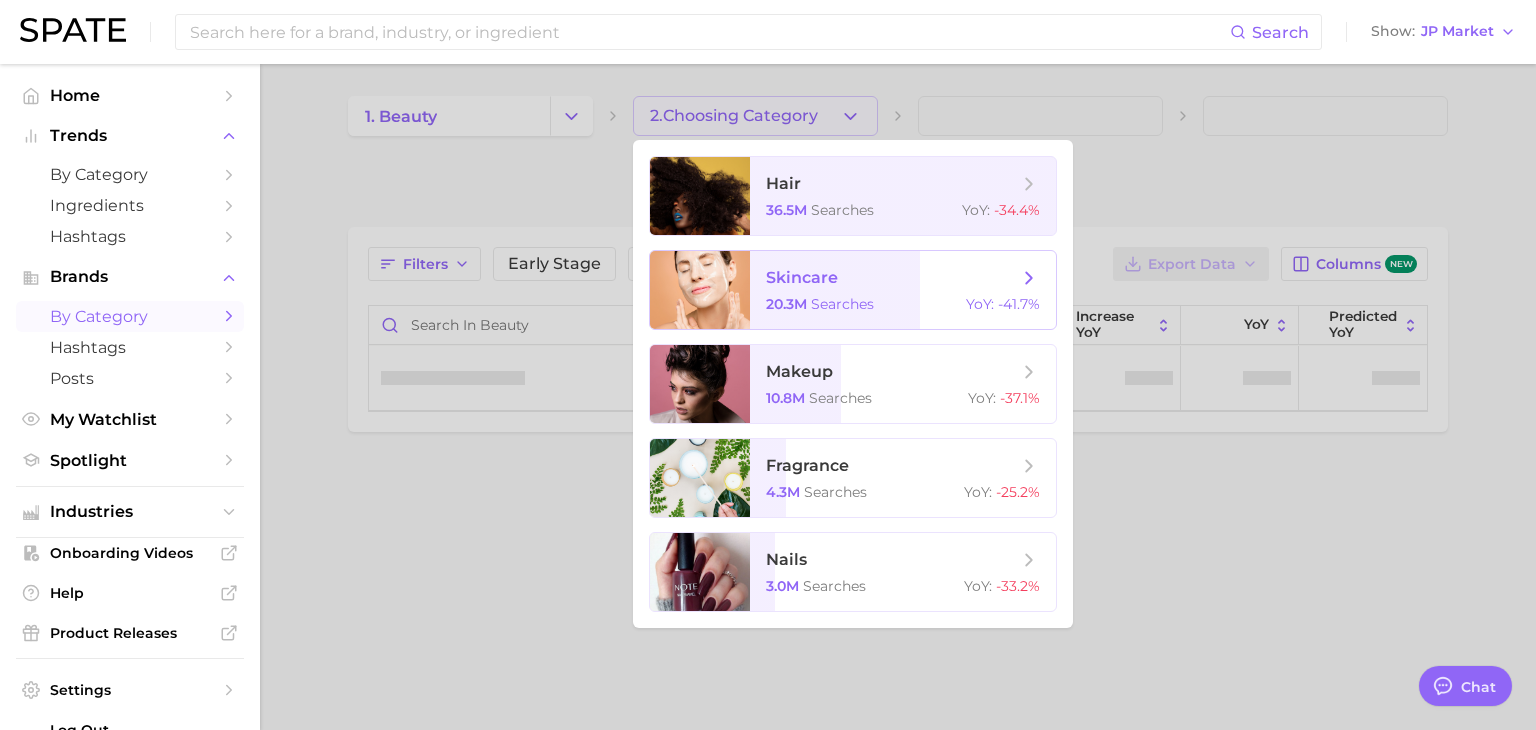 click on "searches" at bounding box center (842, 304) 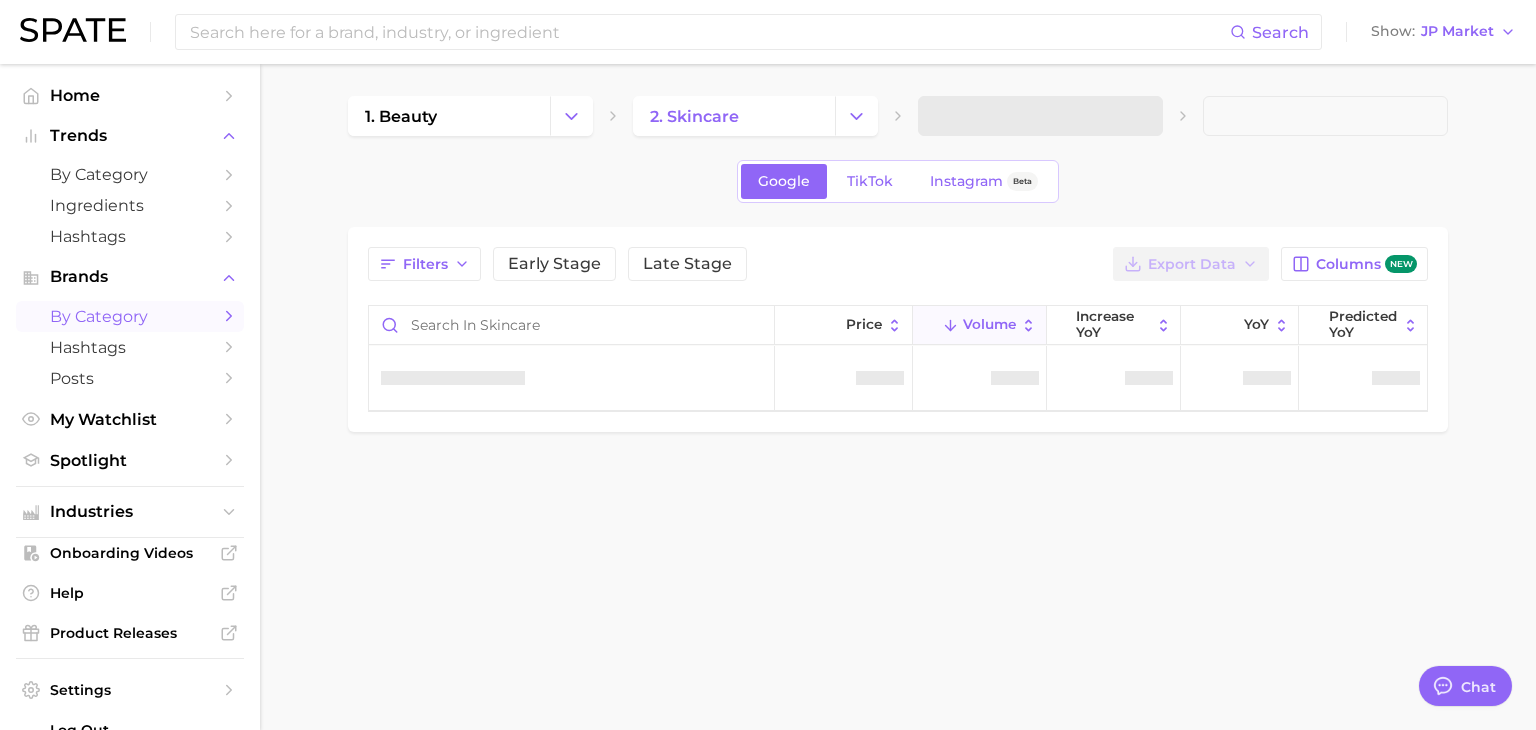 click at bounding box center (1040, 116) 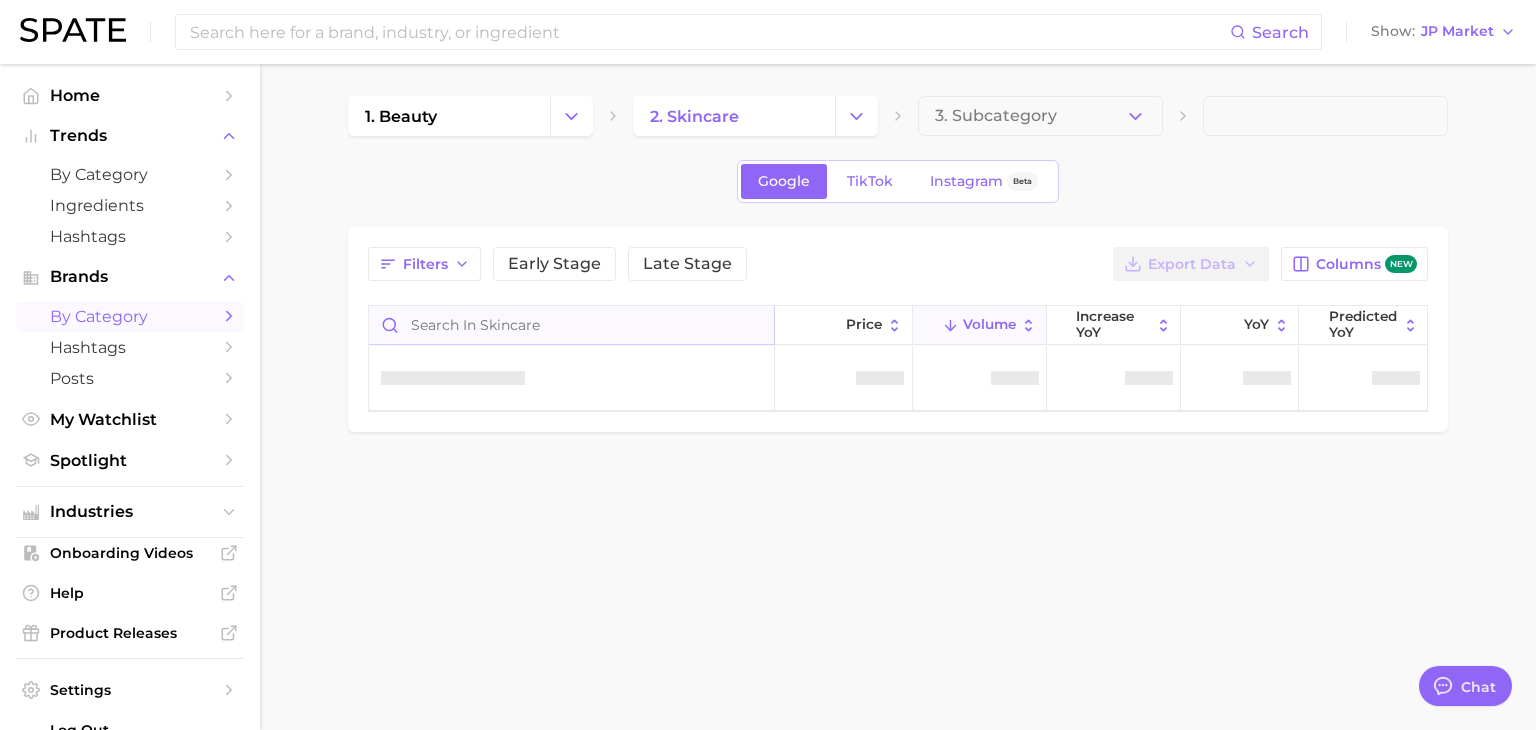 click at bounding box center [571, 325] 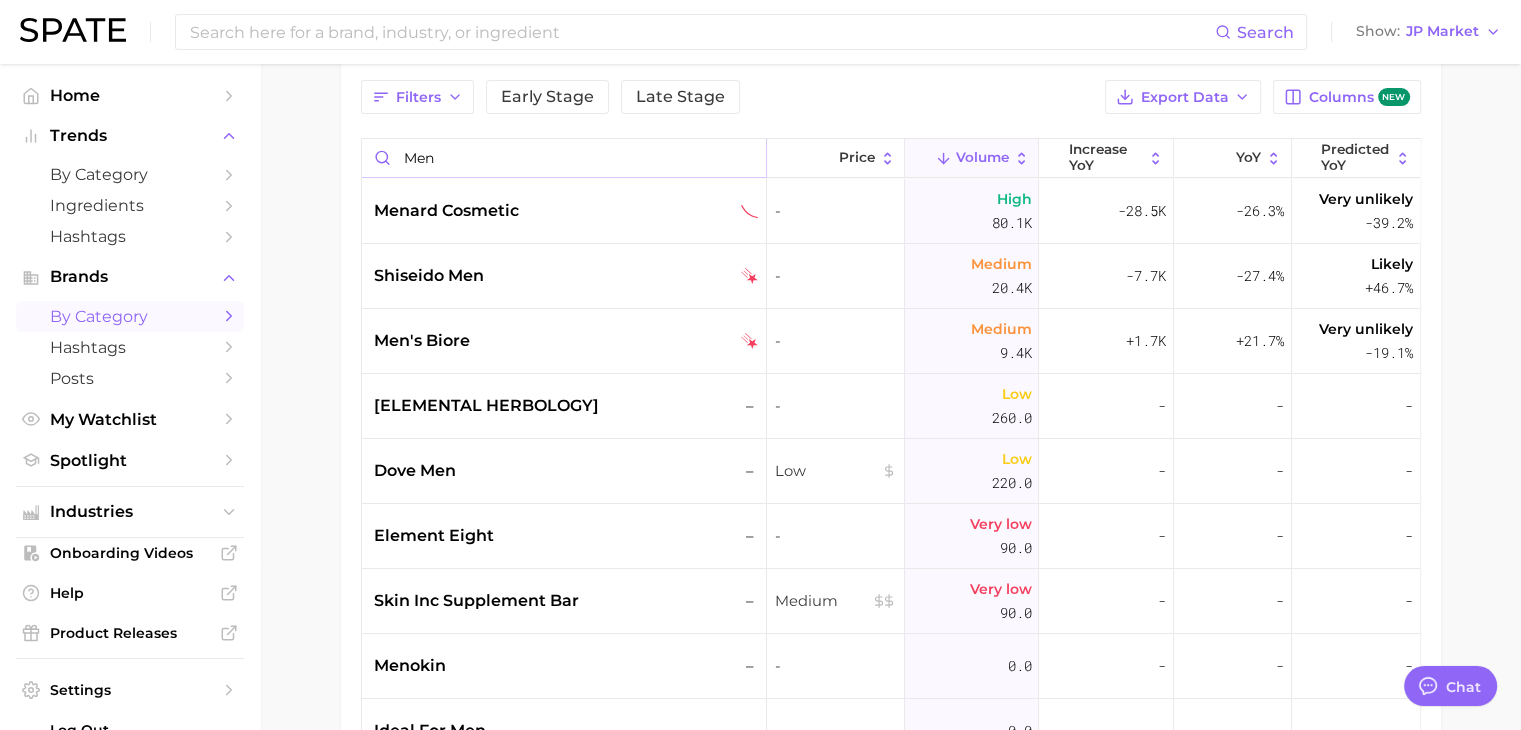 scroll, scrollTop: 24, scrollLeft: 0, axis: vertical 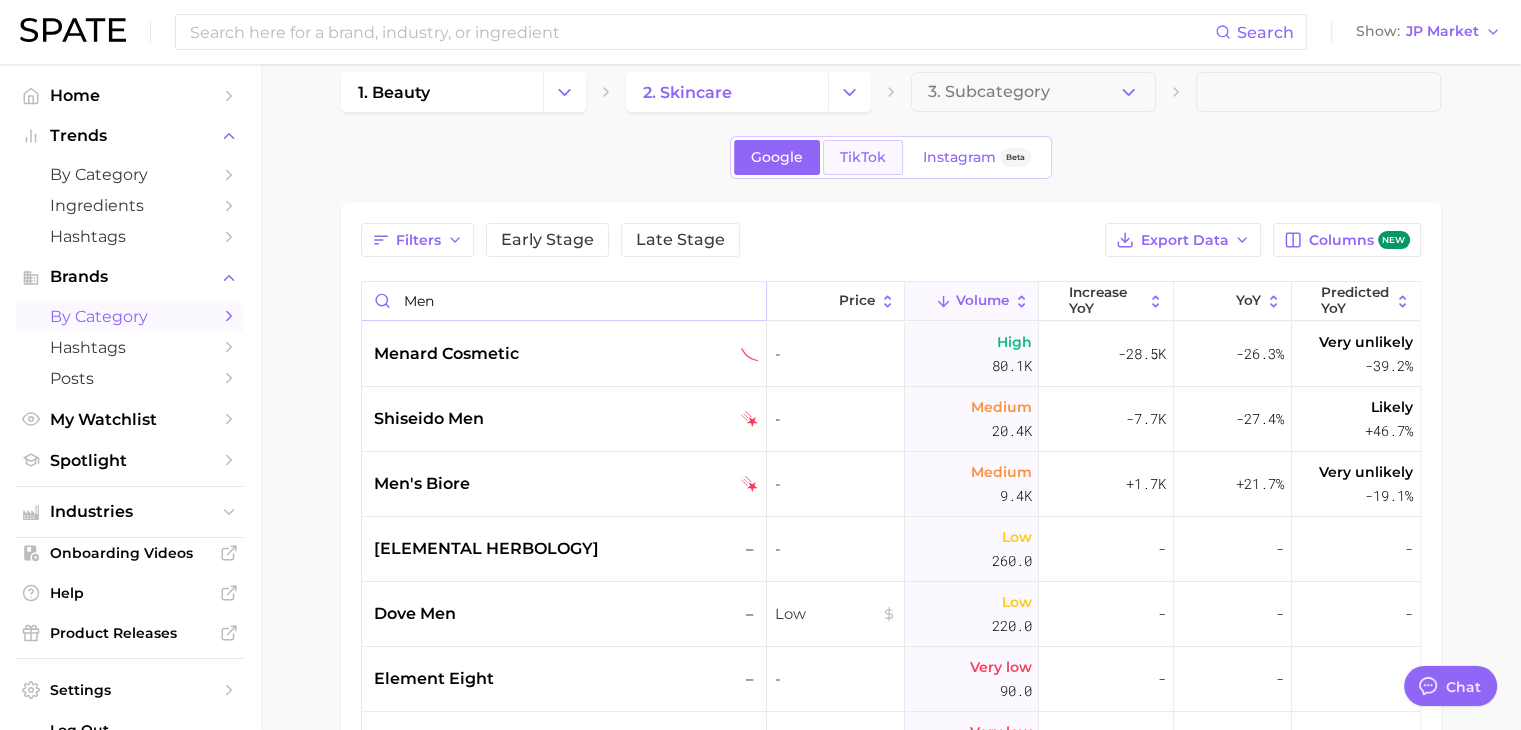 type on "men" 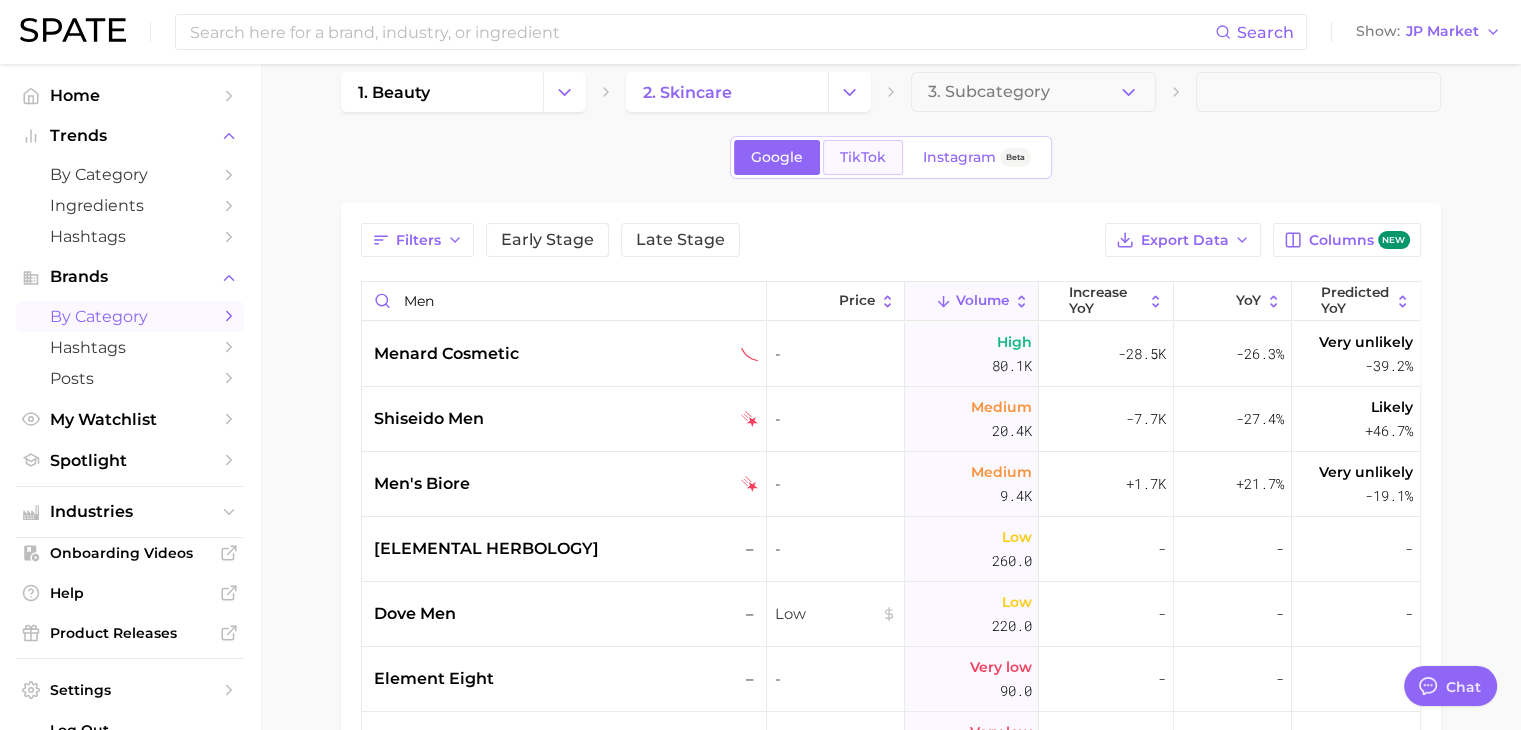 click on "TikTok" at bounding box center (863, 157) 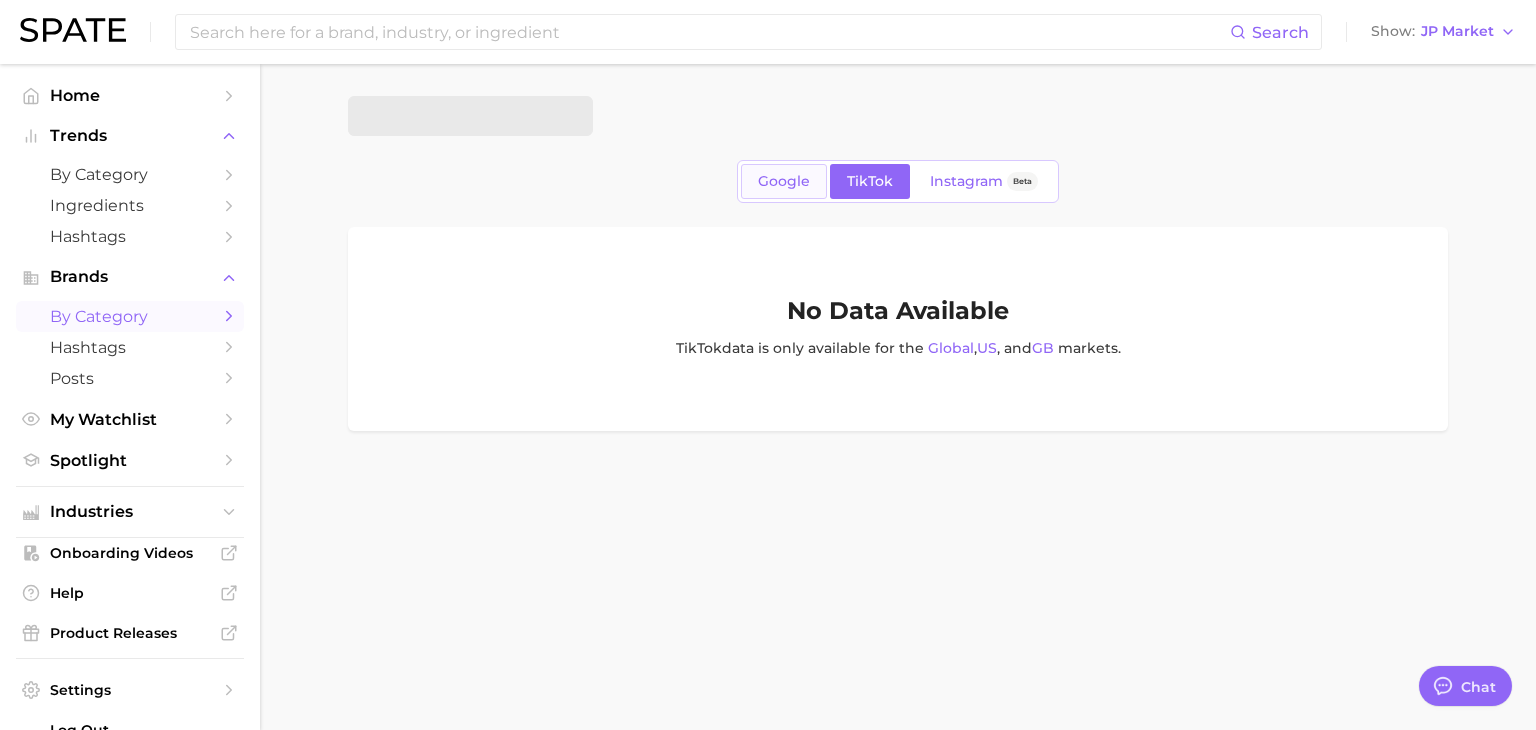 click on "Google" at bounding box center [784, 181] 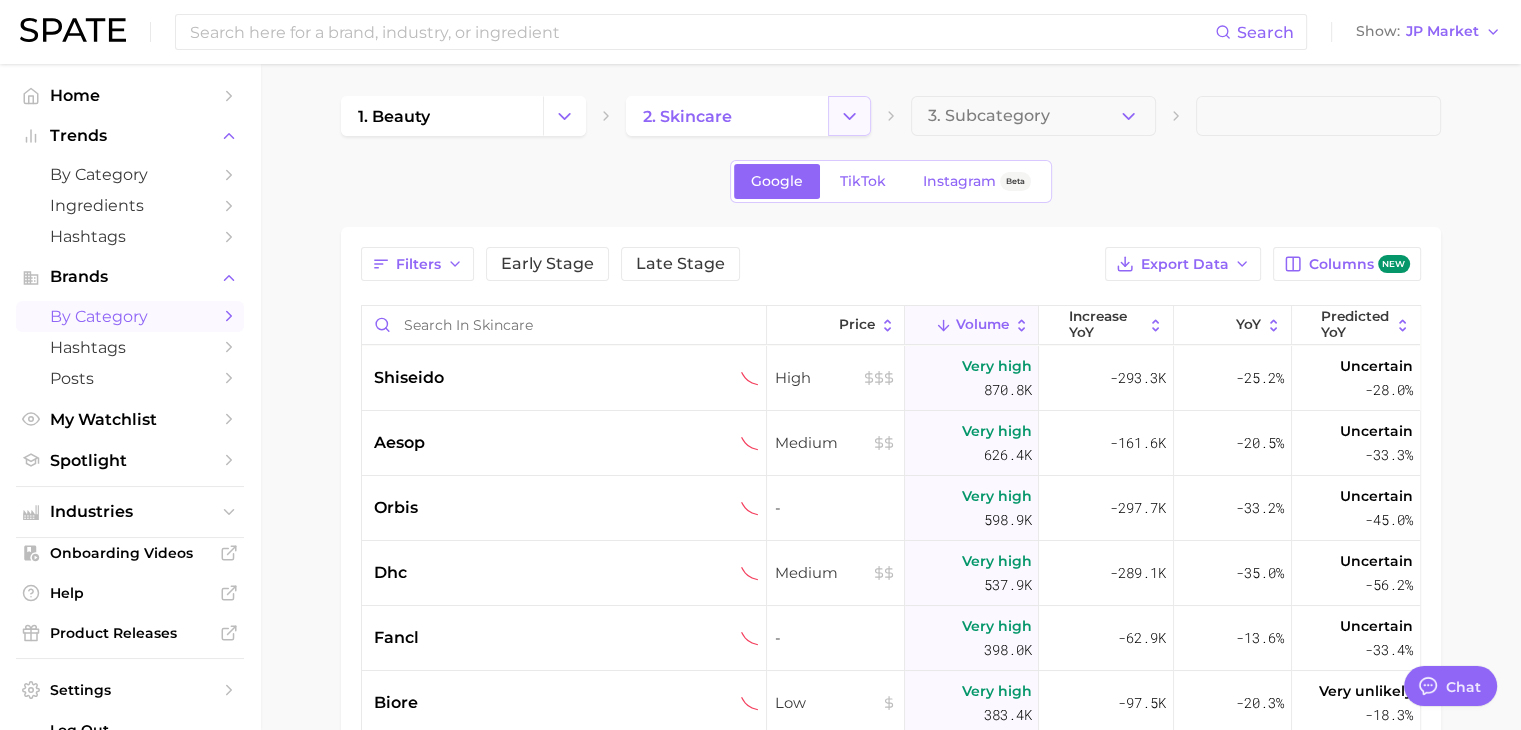 click at bounding box center (849, 116) 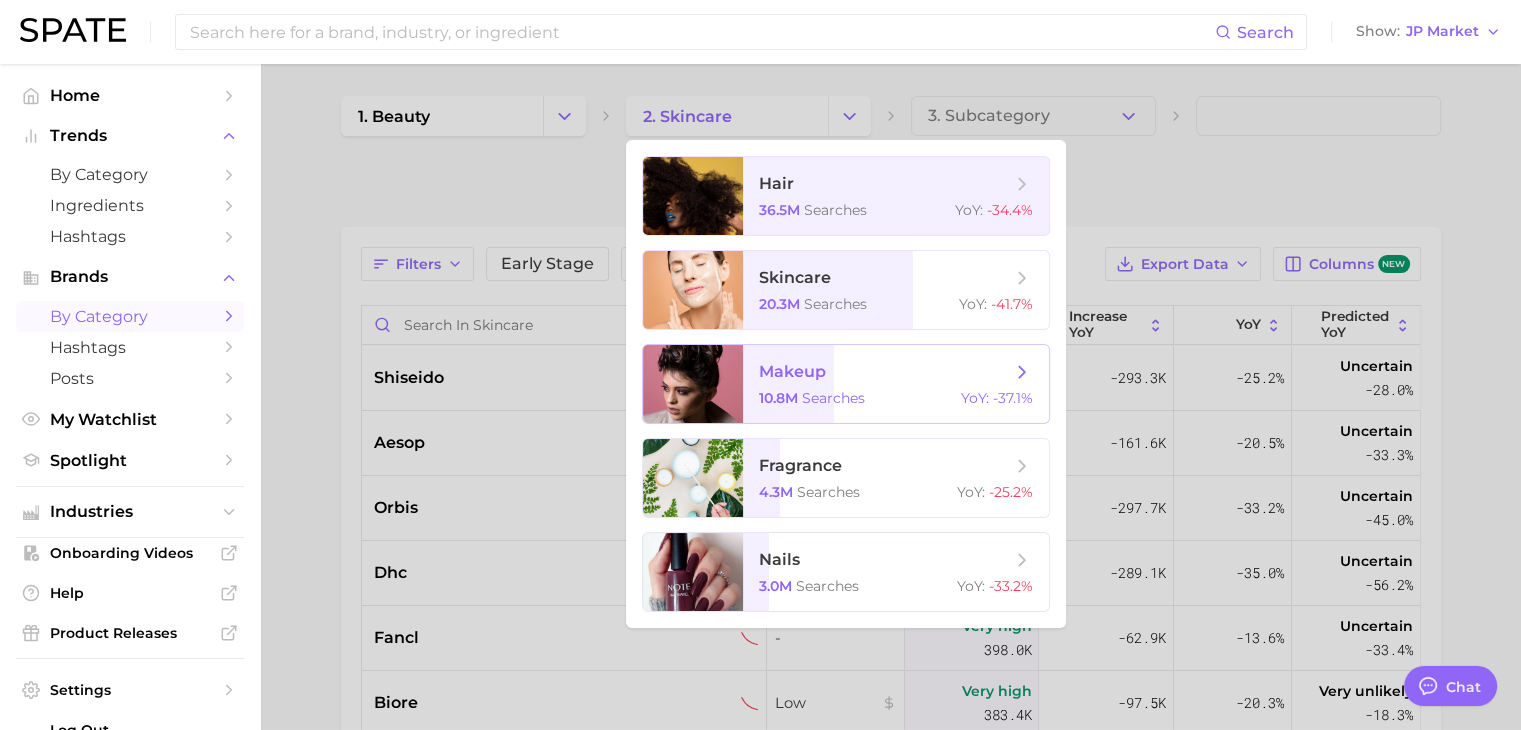 click on "makeup" at bounding box center [885, 372] 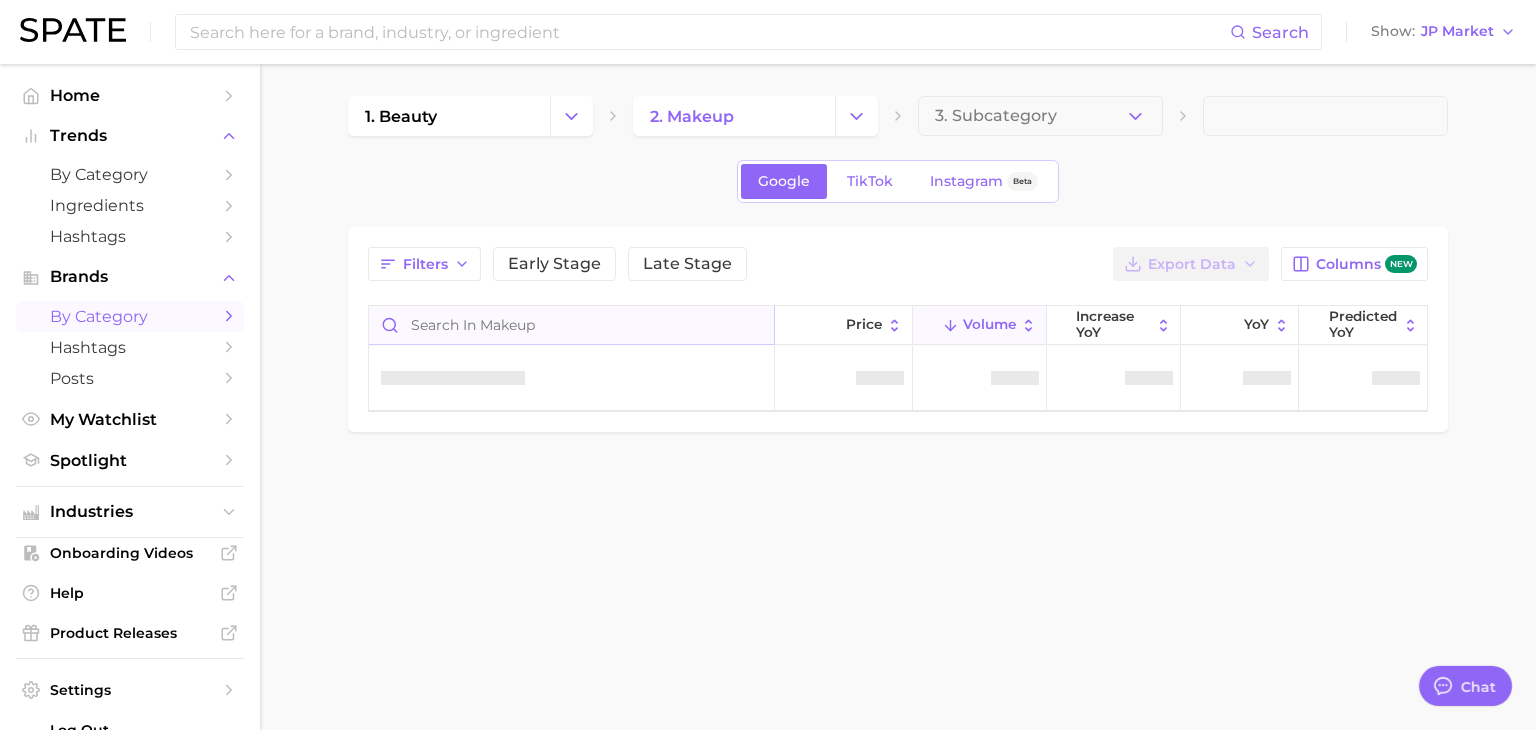 click at bounding box center [571, 325] 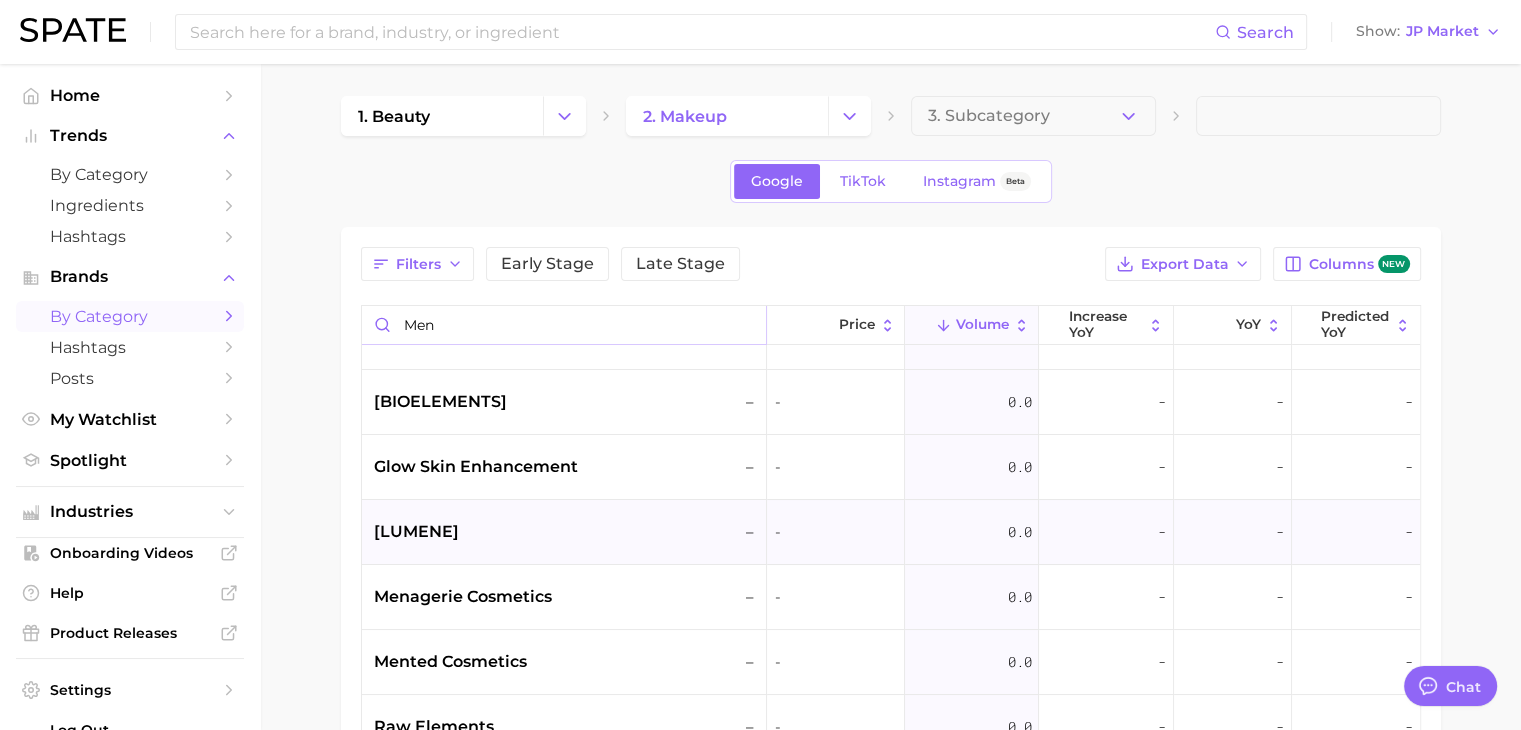 scroll, scrollTop: 0, scrollLeft: 0, axis: both 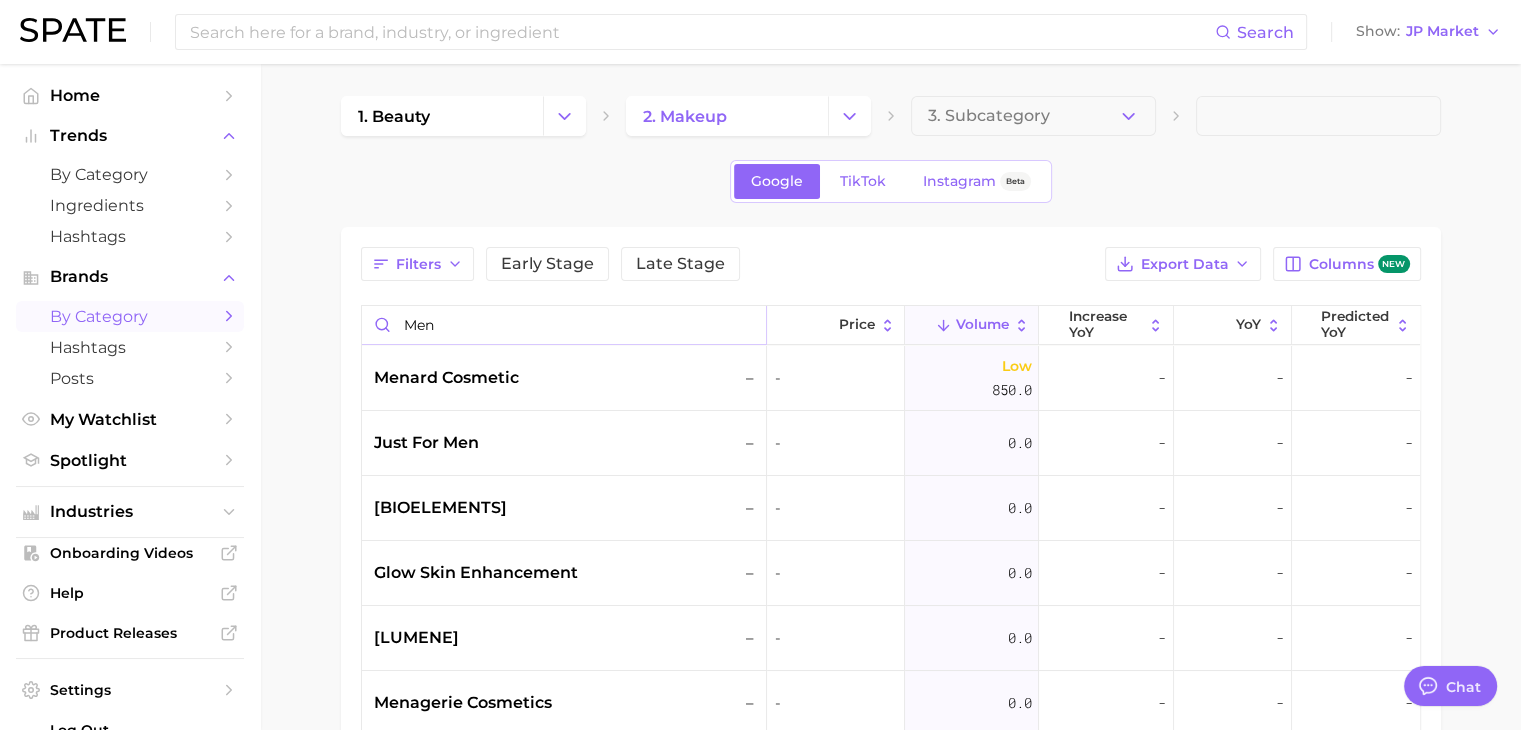 type on "men" 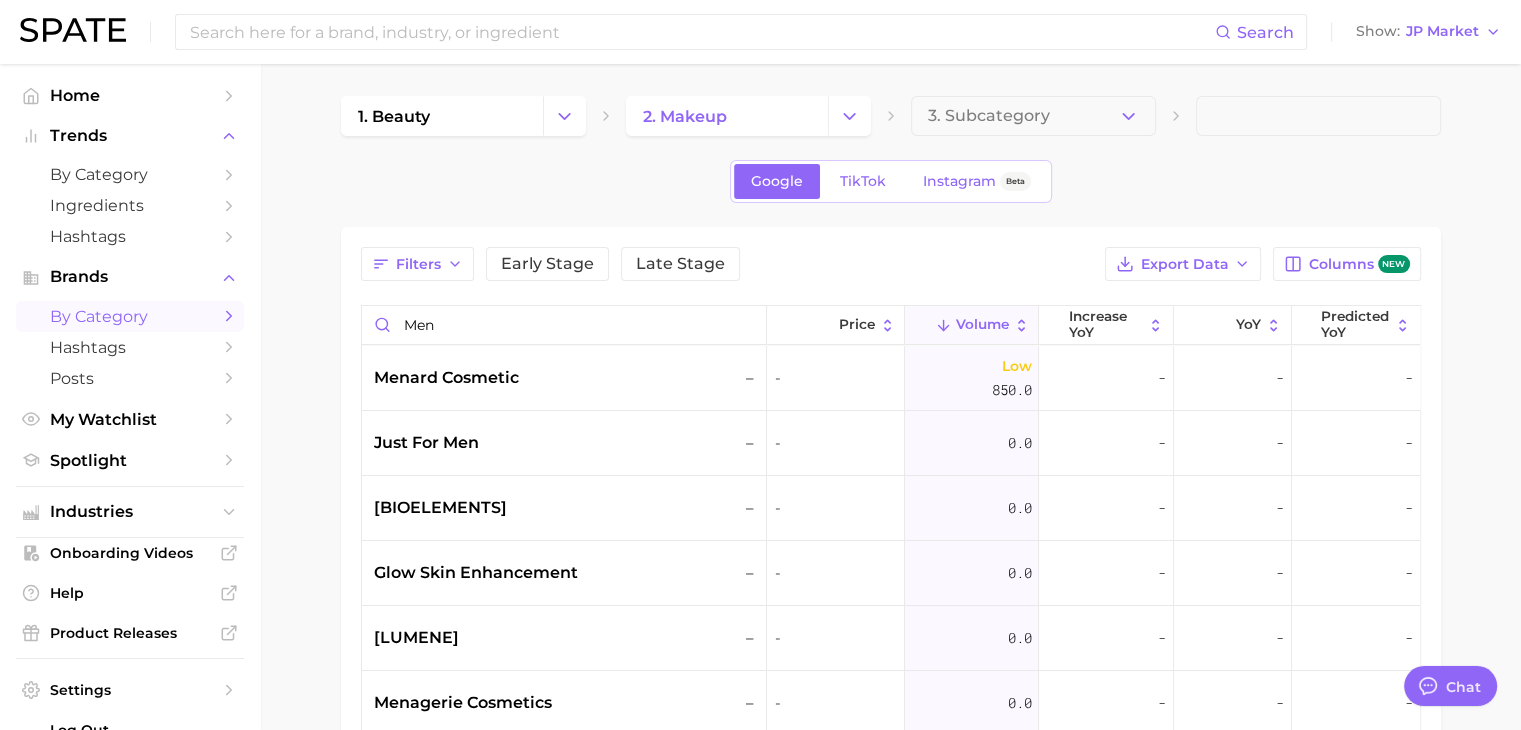 click on "1. beauty 2. makeup 3. Subcategory Google TikTok Instagram Beta Filters Early Stage Late Stage Export Data Columns new men Price Volume increase YoY YoY Predicted YoY menard cosmetic – - Low [NUMBER] - - - just for men – - [NUMBER] - - - [BIOELEMENTS] – - [NUMBER] - - - glow skin enhancement – - [NUMBER] - - - lumene – - [NUMBER] - - - menagerie cosmetics – - [NUMBER] - - - mented cosmetics – - [NUMBER] - - - raw elements – - [NUMBER] - - - skin inc supplement bar – - [NUMBER] - - - mentholatum – - [NUMBER] - - - just [PERSON] – - [NUMBER] - - - dove men – - [NUMBER] - - - life enhancement – - [NUMBER] - - - menaji – - [NUMBER] - - -" at bounding box center (891, 575) 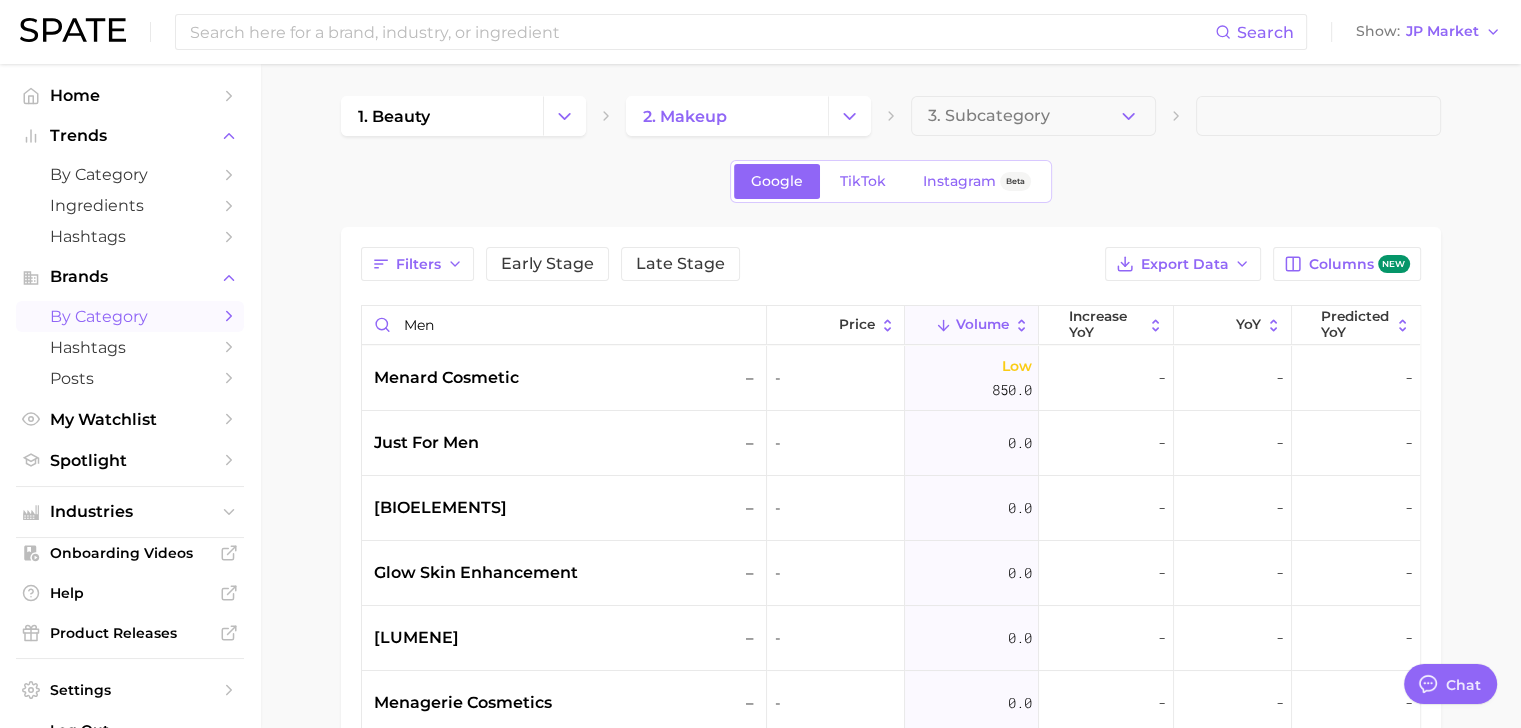 type on "x" 